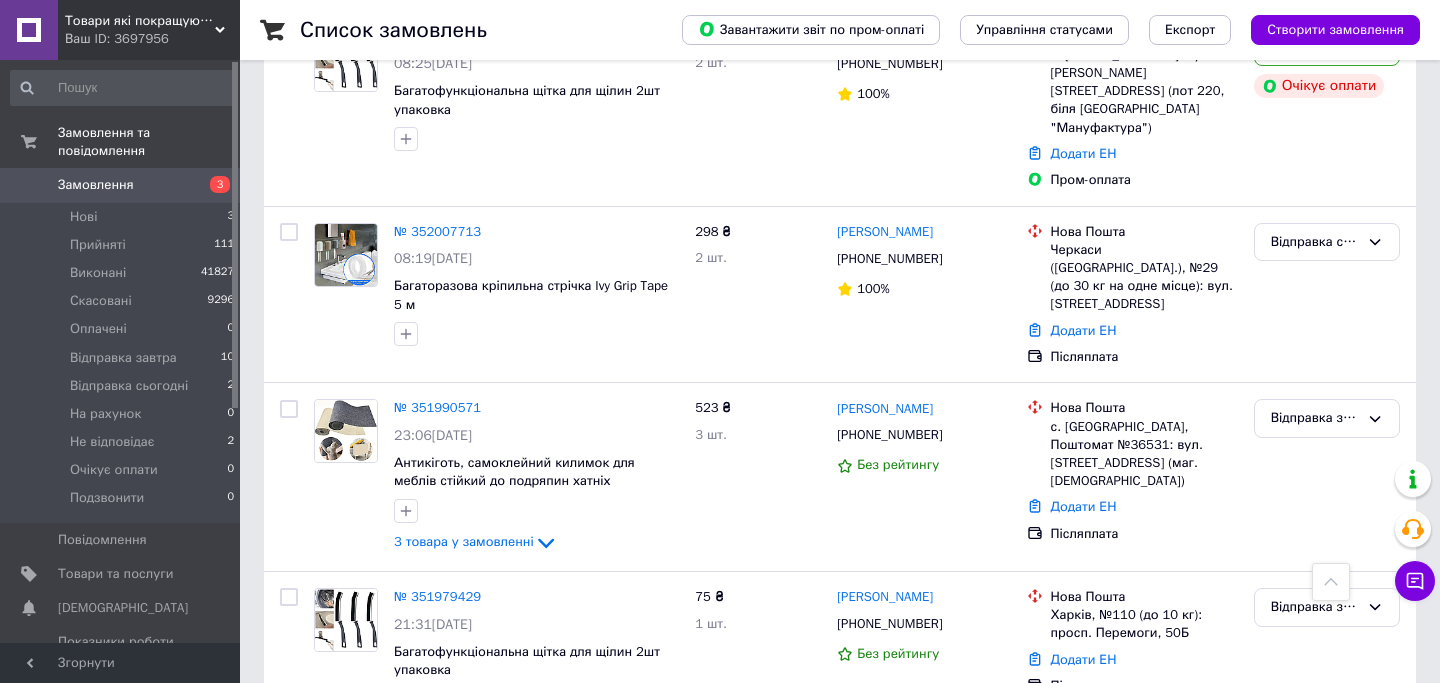 scroll, scrollTop: 714, scrollLeft: 0, axis: vertical 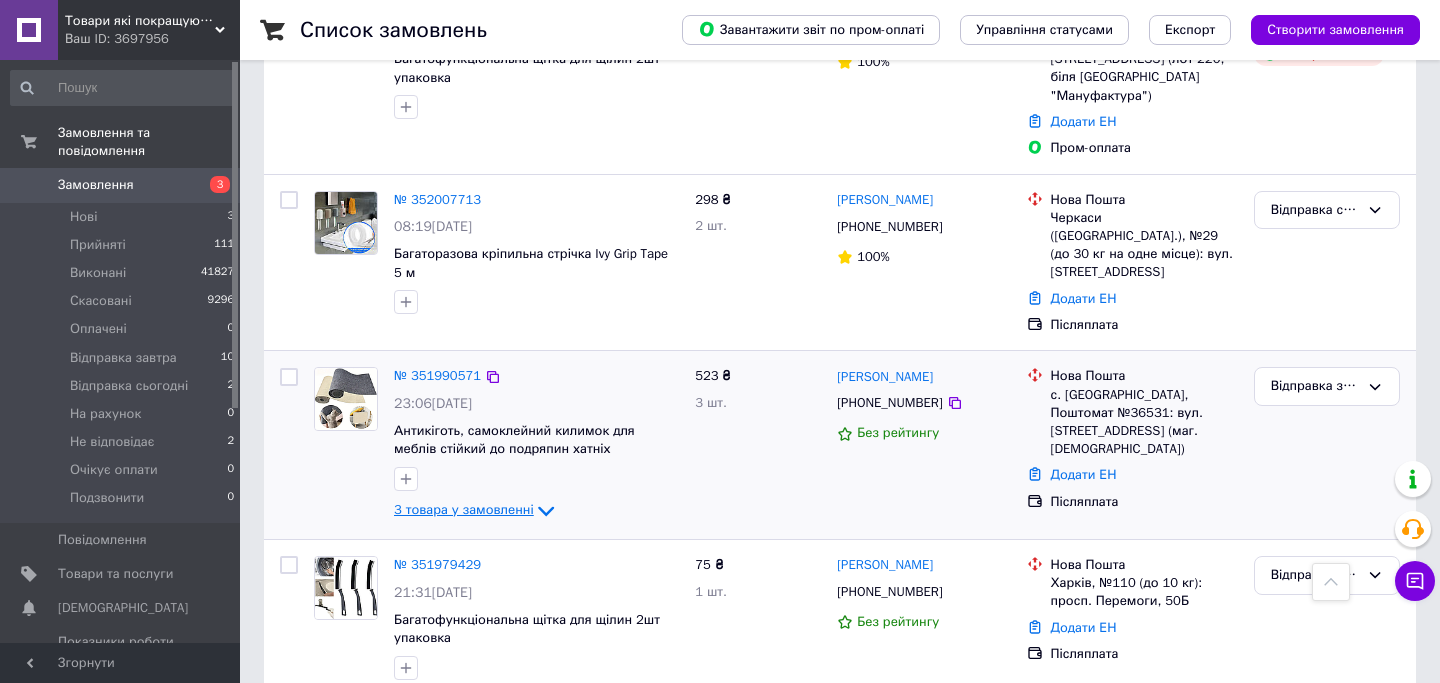 click on "3 товара у замовленні" at bounding box center (464, 510) 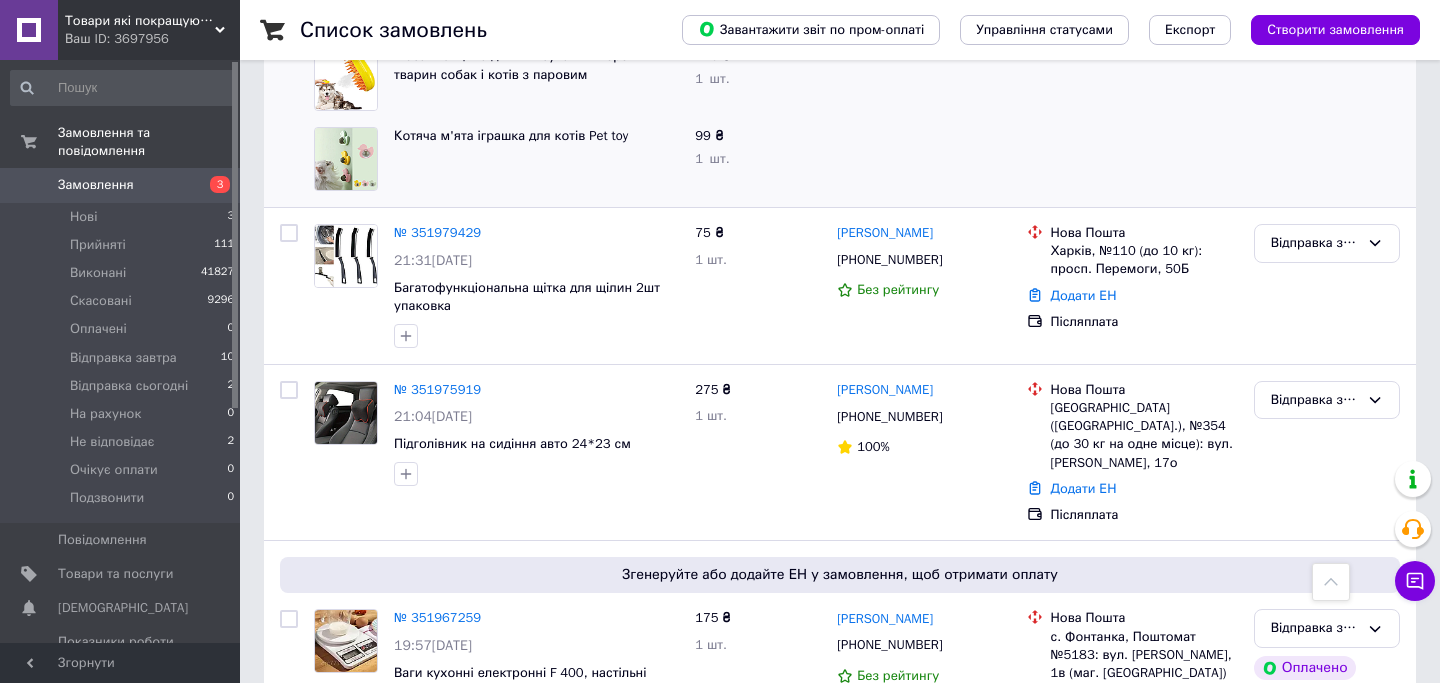 scroll, scrollTop: 1436, scrollLeft: 0, axis: vertical 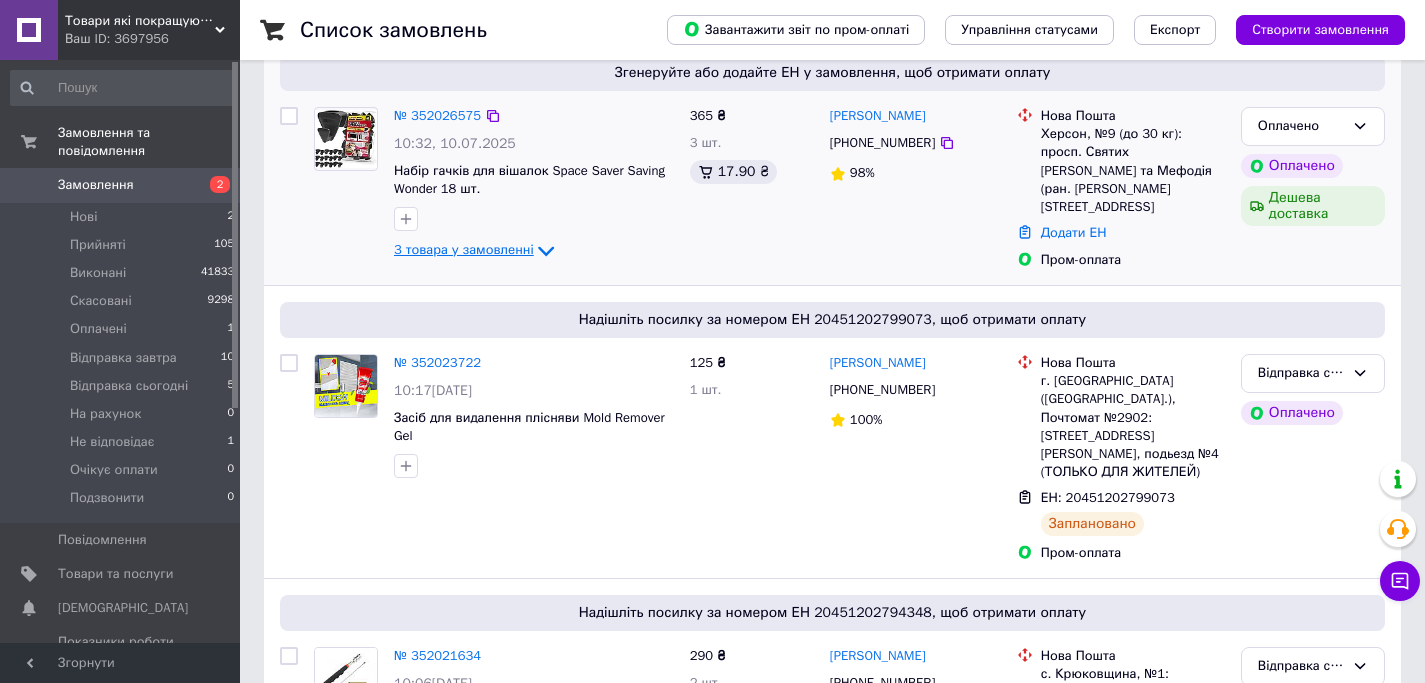 click on "3 товара у замовленні" at bounding box center (464, 250) 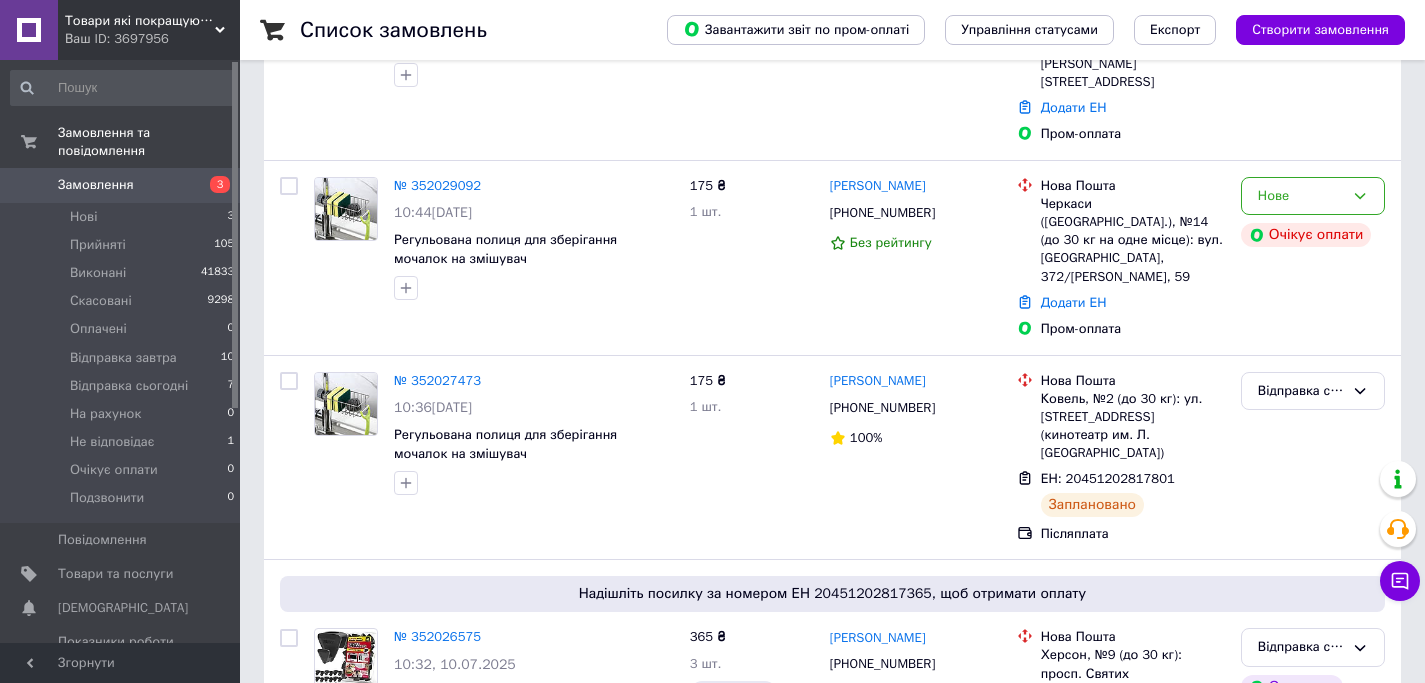 scroll, scrollTop: 421, scrollLeft: 0, axis: vertical 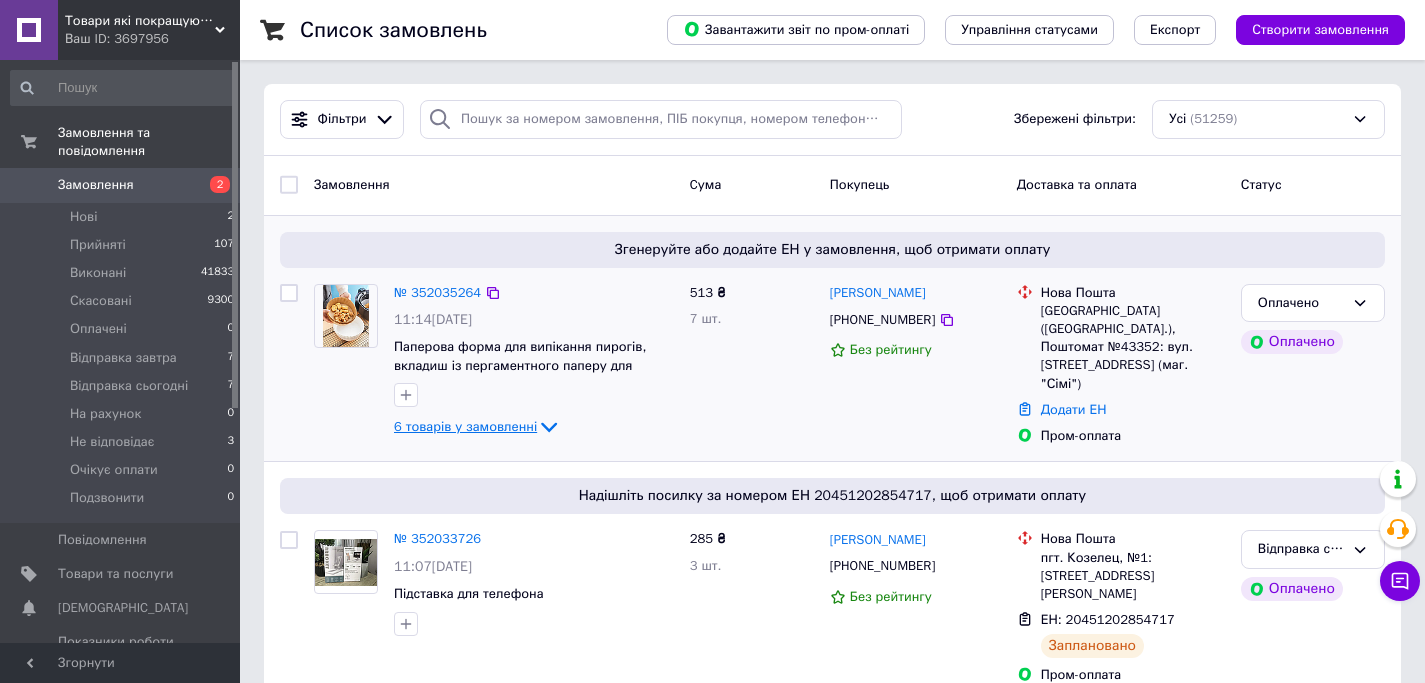 click on "6 товарів у замовленні" at bounding box center [465, 426] 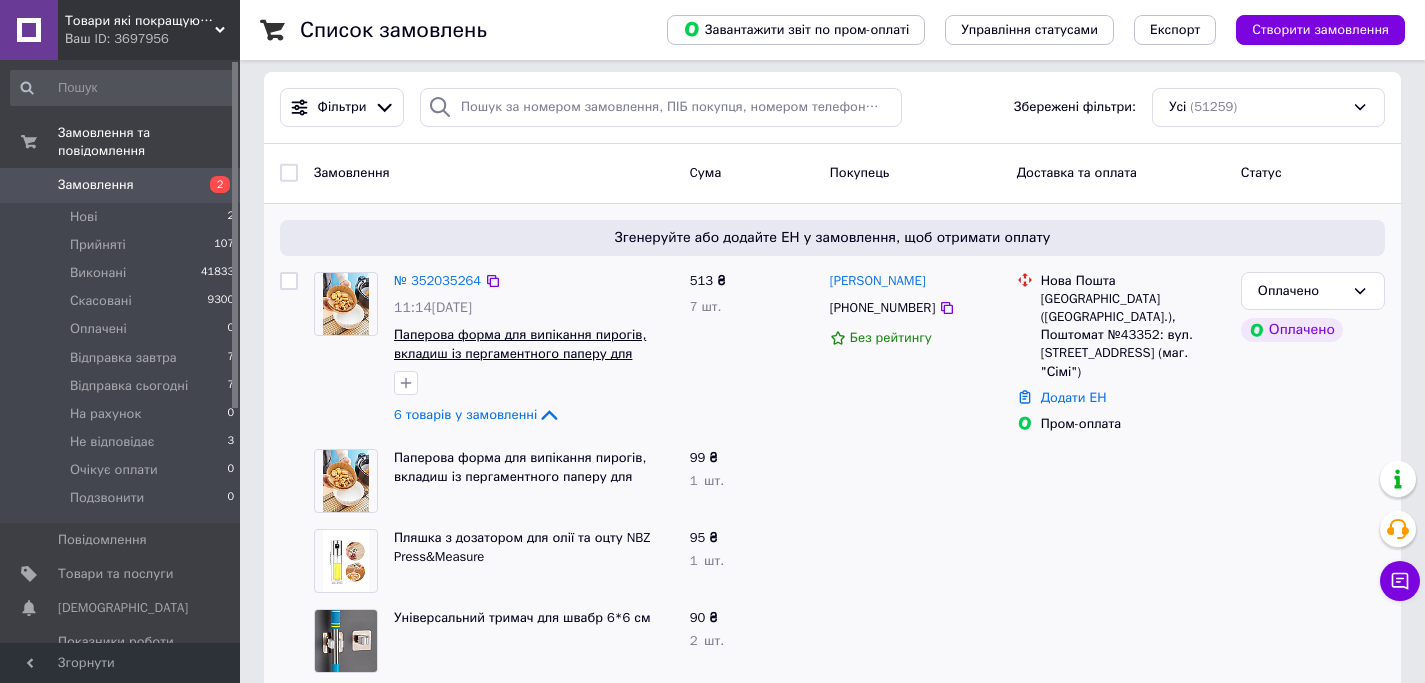 scroll, scrollTop: 0, scrollLeft: 0, axis: both 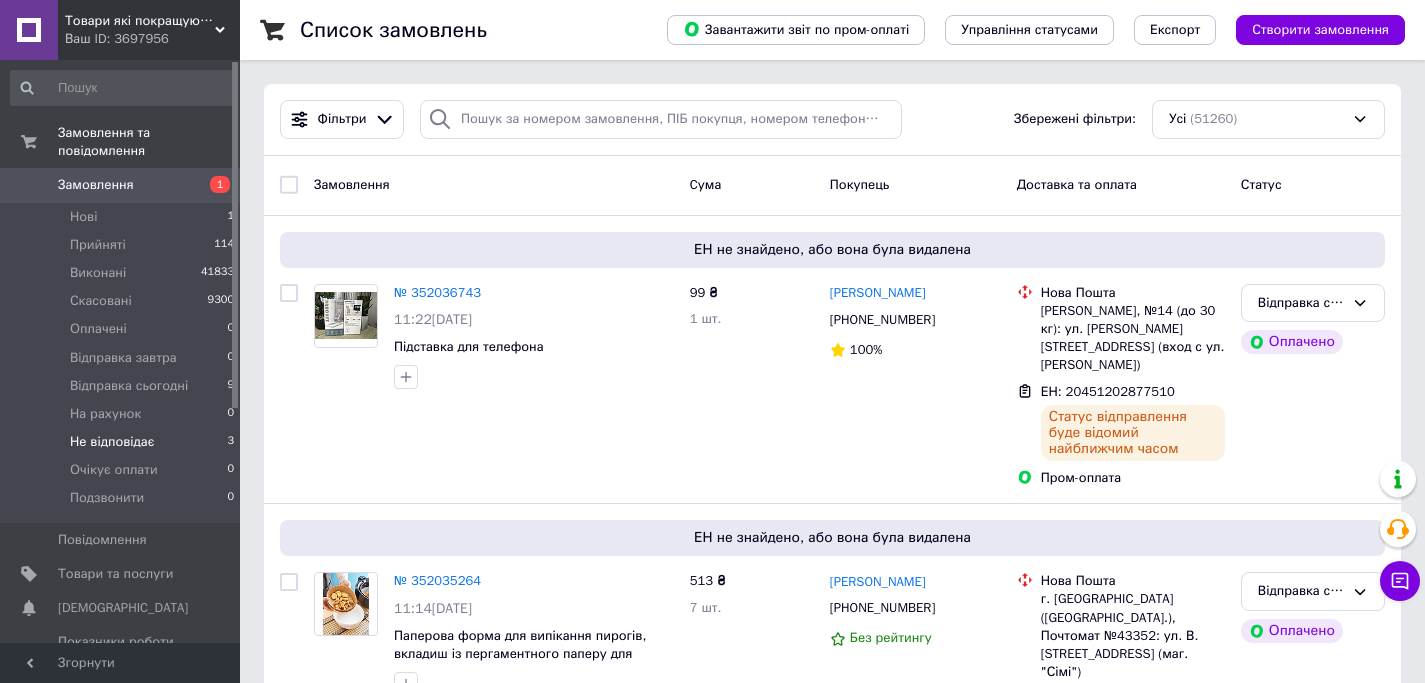 click on "Не відповідає" at bounding box center (112, 442) 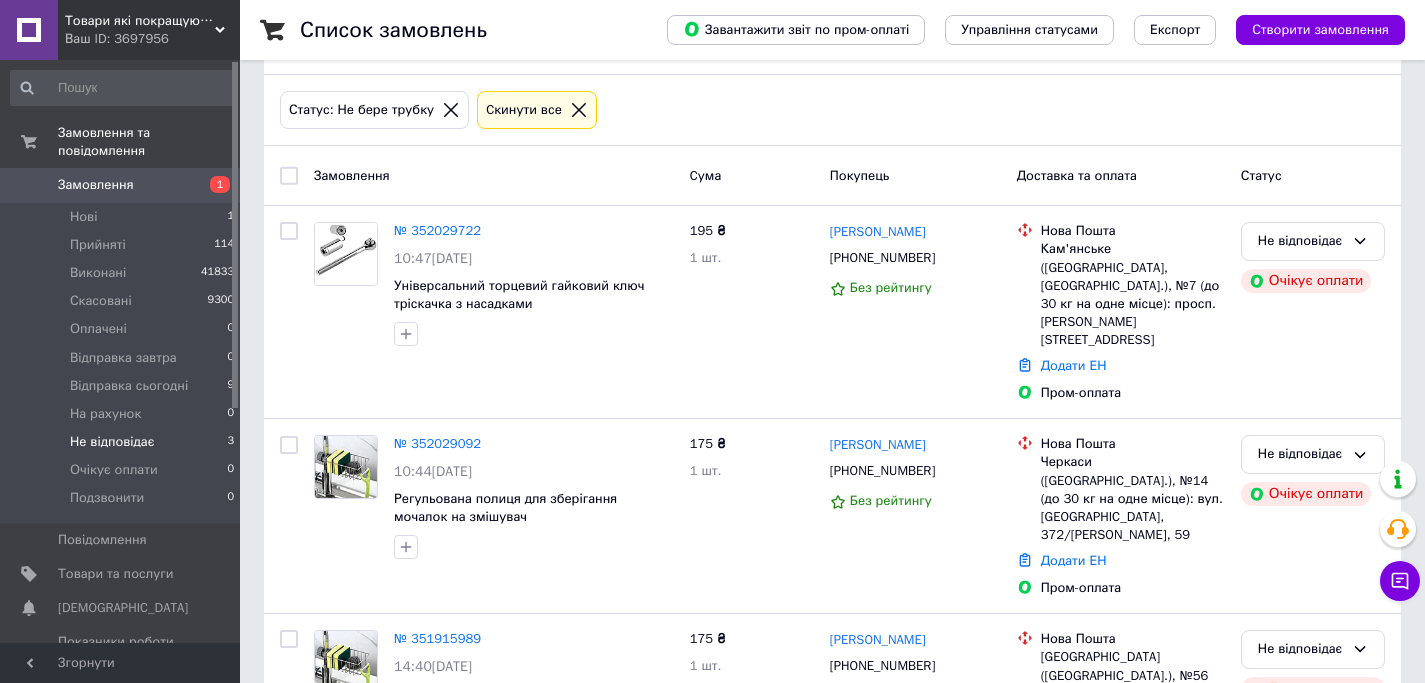 scroll, scrollTop: 157, scrollLeft: 0, axis: vertical 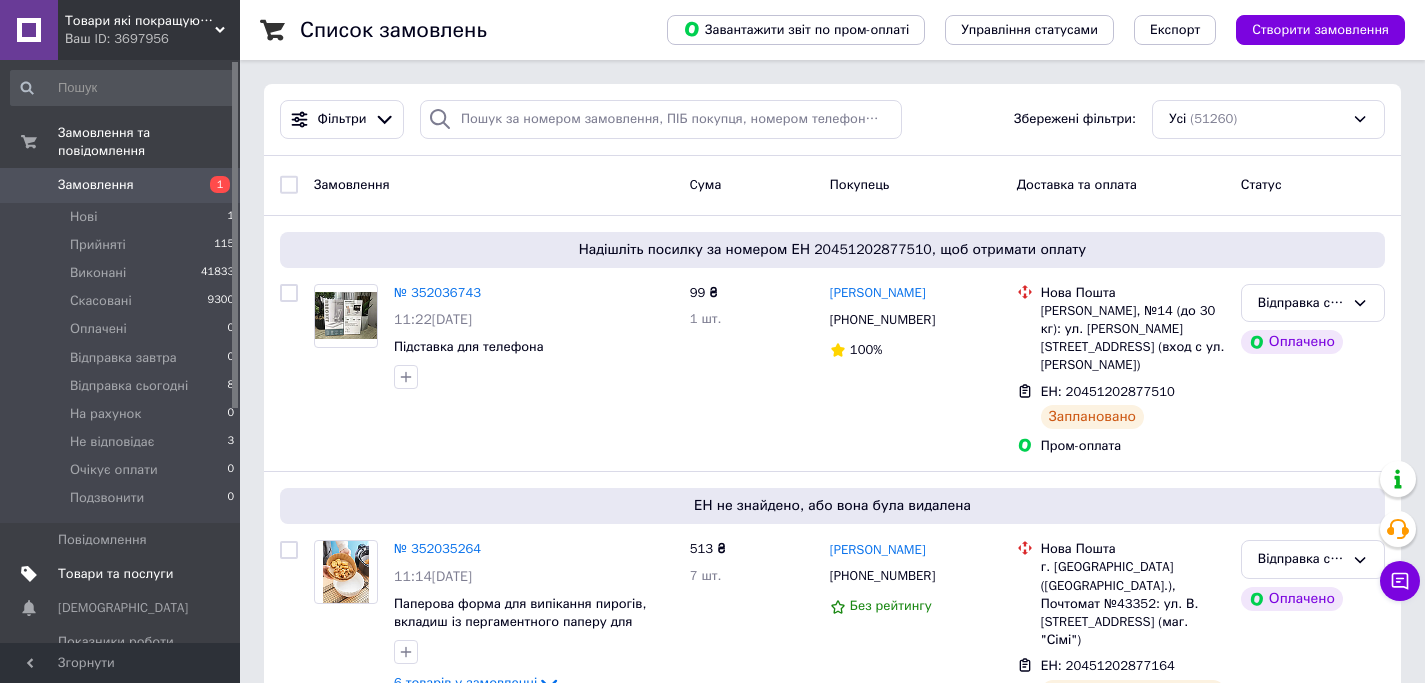 click on "Товари та послуги" at bounding box center (115, 574) 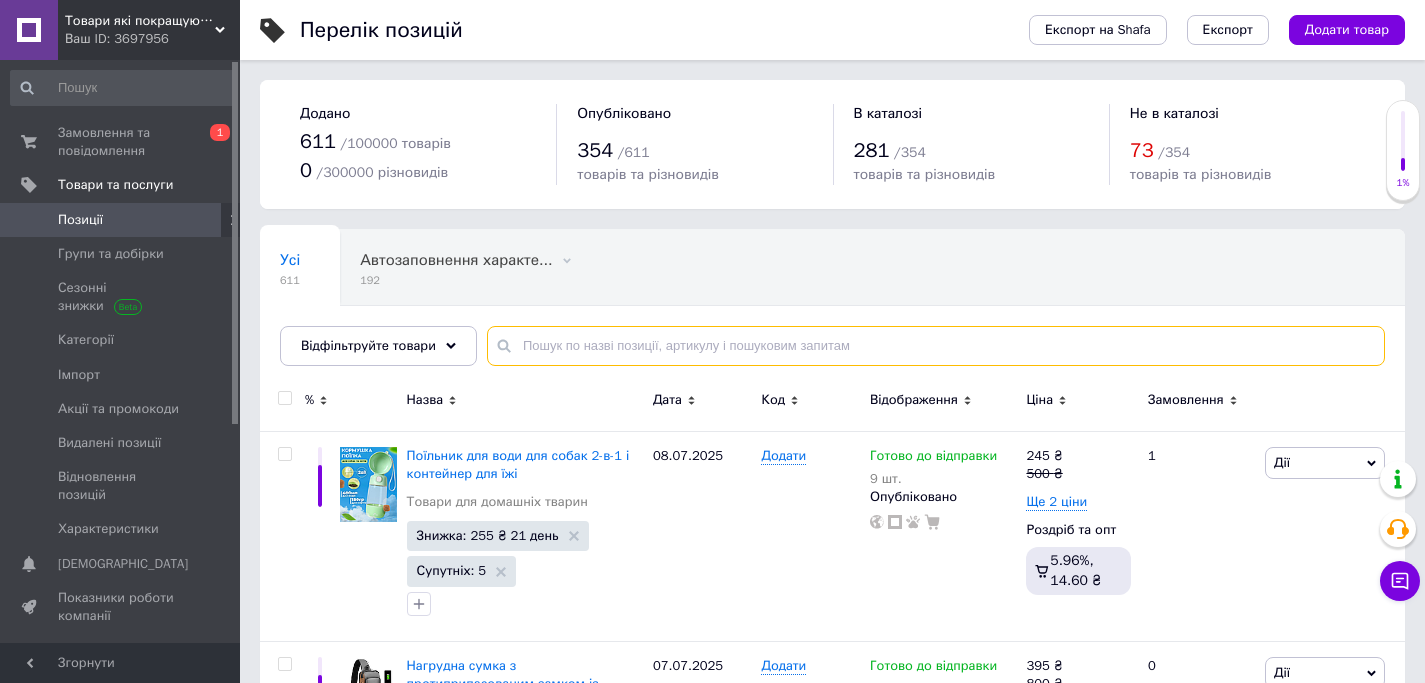 click at bounding box center [936, 346] 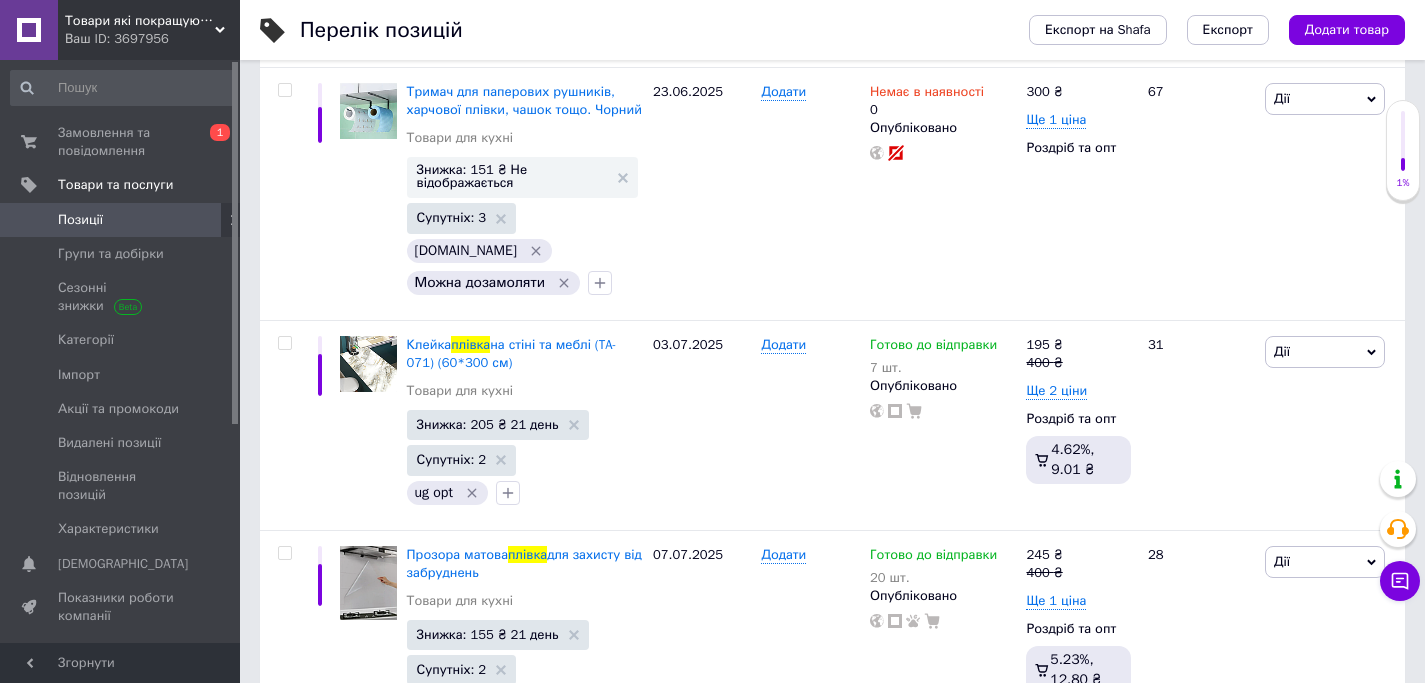 scroll, scrollTop: 547, scrollLeft: 0, axis: vertical 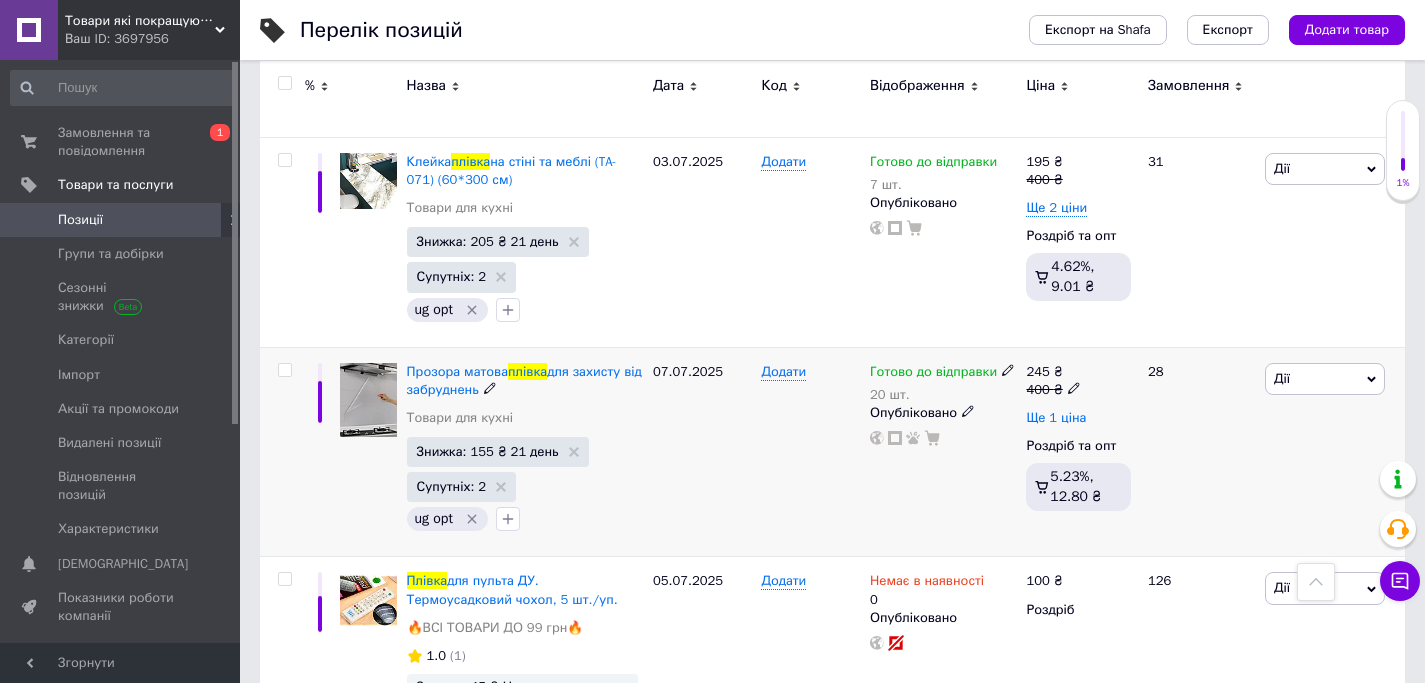 click on "Ще 1 ціна" at bounding box center (1056, 418) 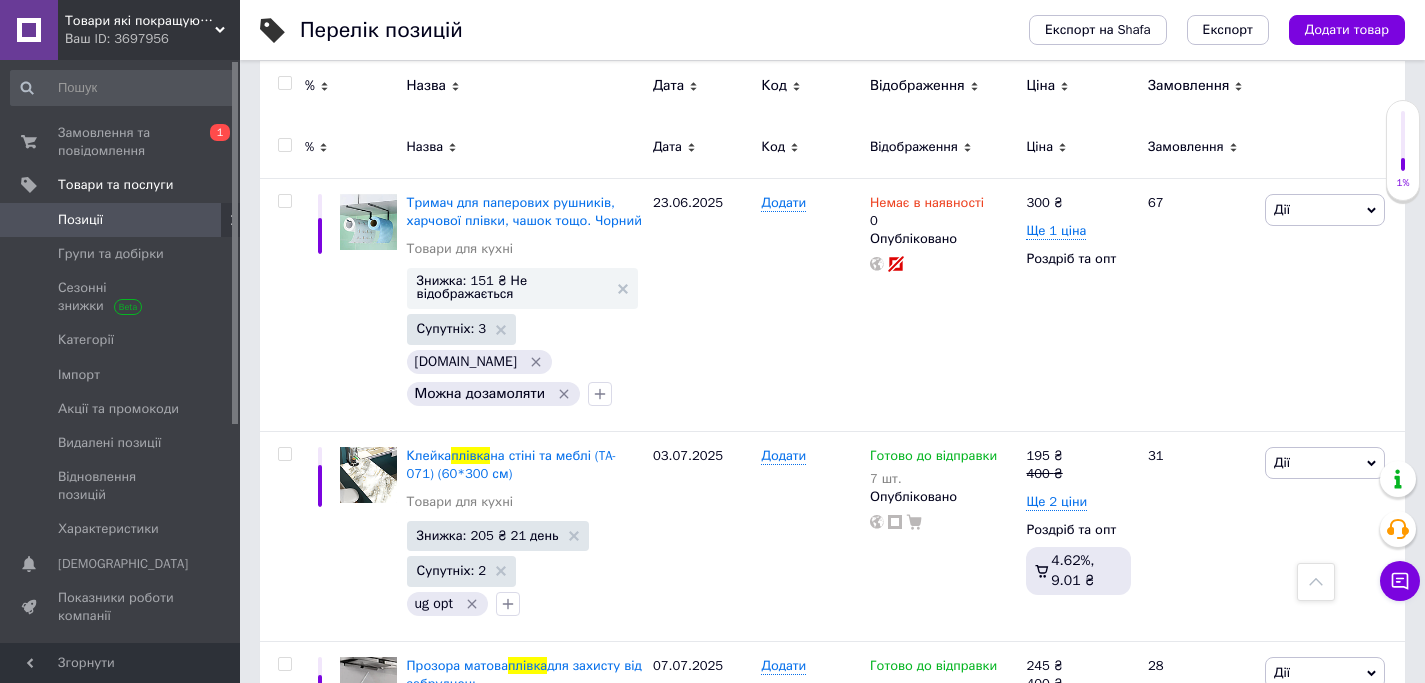 scroll, scrollTop: 0, scrollLeft: 0, axis: both 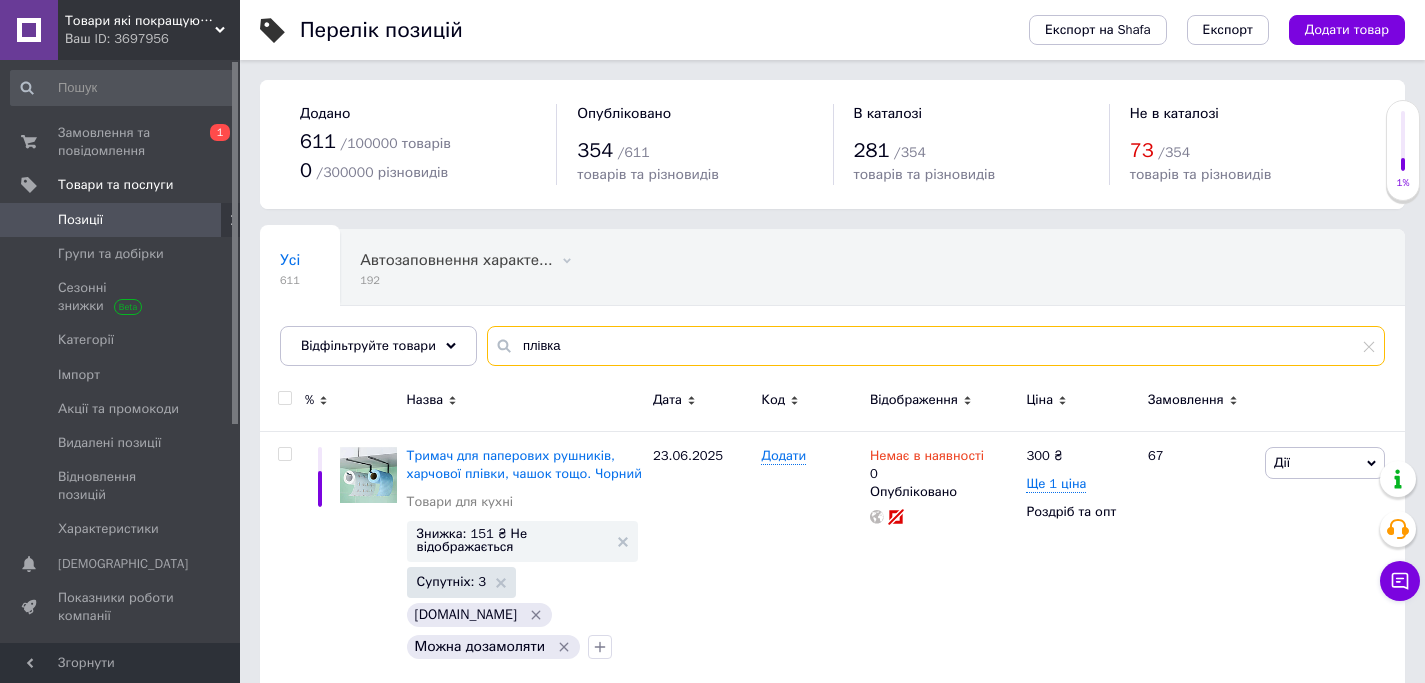 click on "плівка" at bounding box center [936, 346] 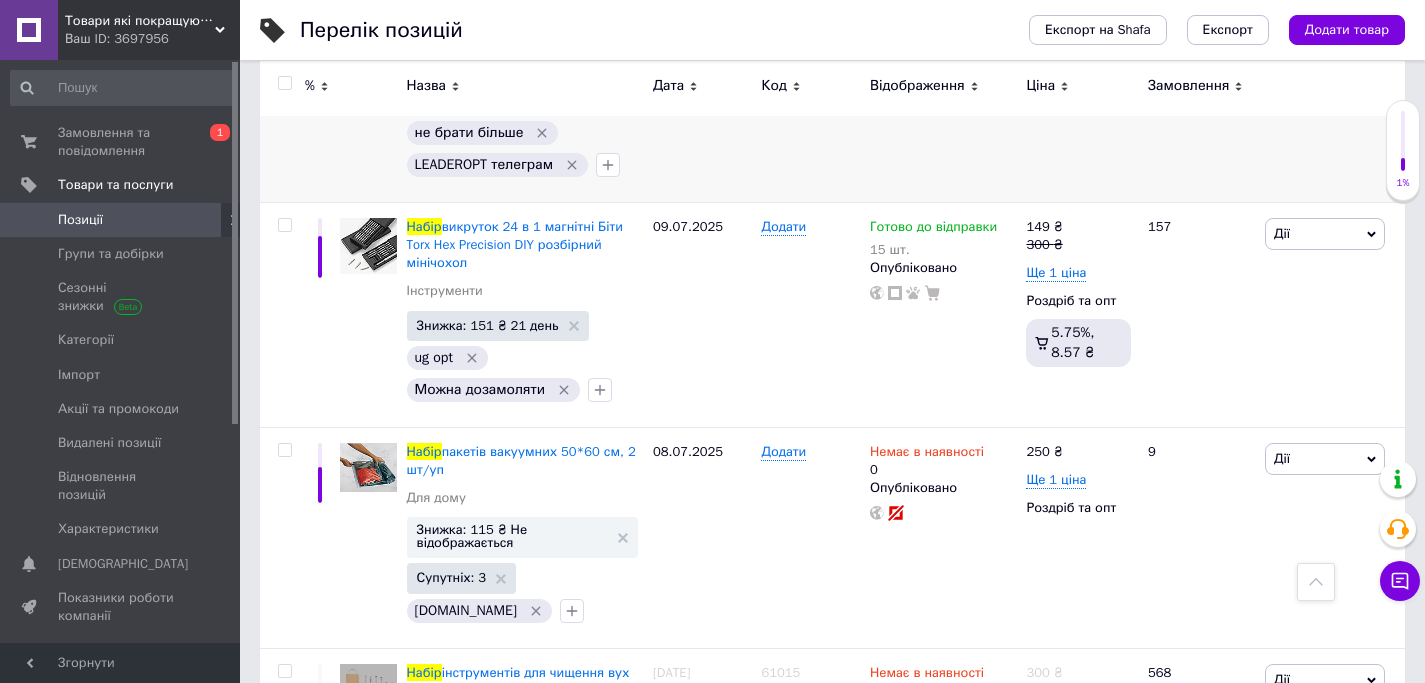 scroll, scrollTop: 0, scrollLeft: 0, axis: both 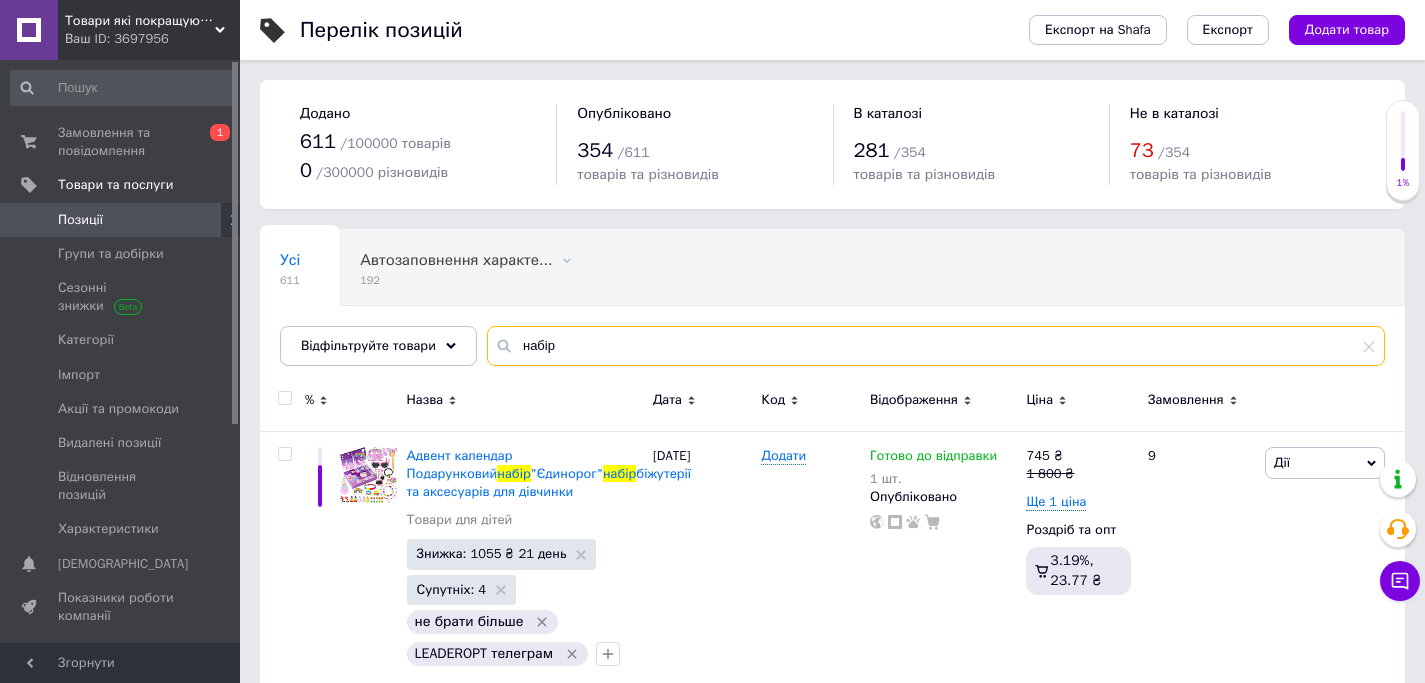 click on "набір" at bounding box center (936, 346) 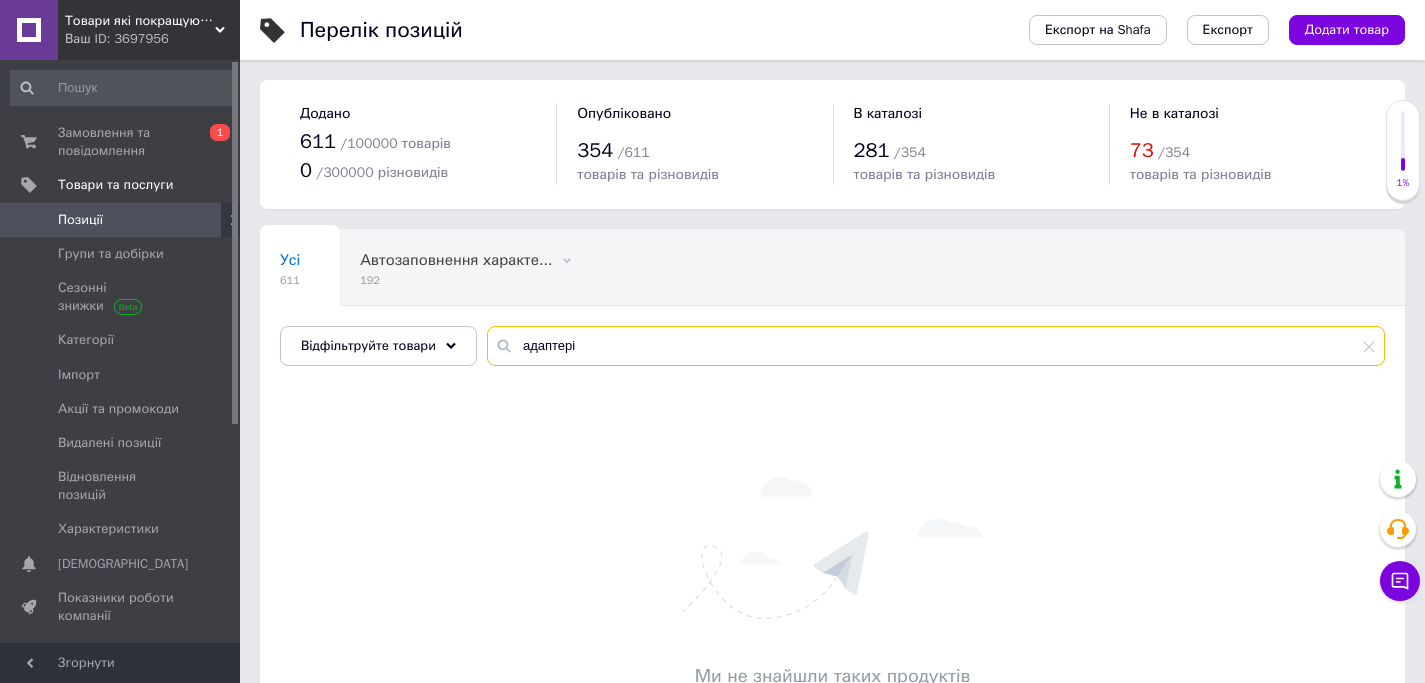 type on "адаптерів" 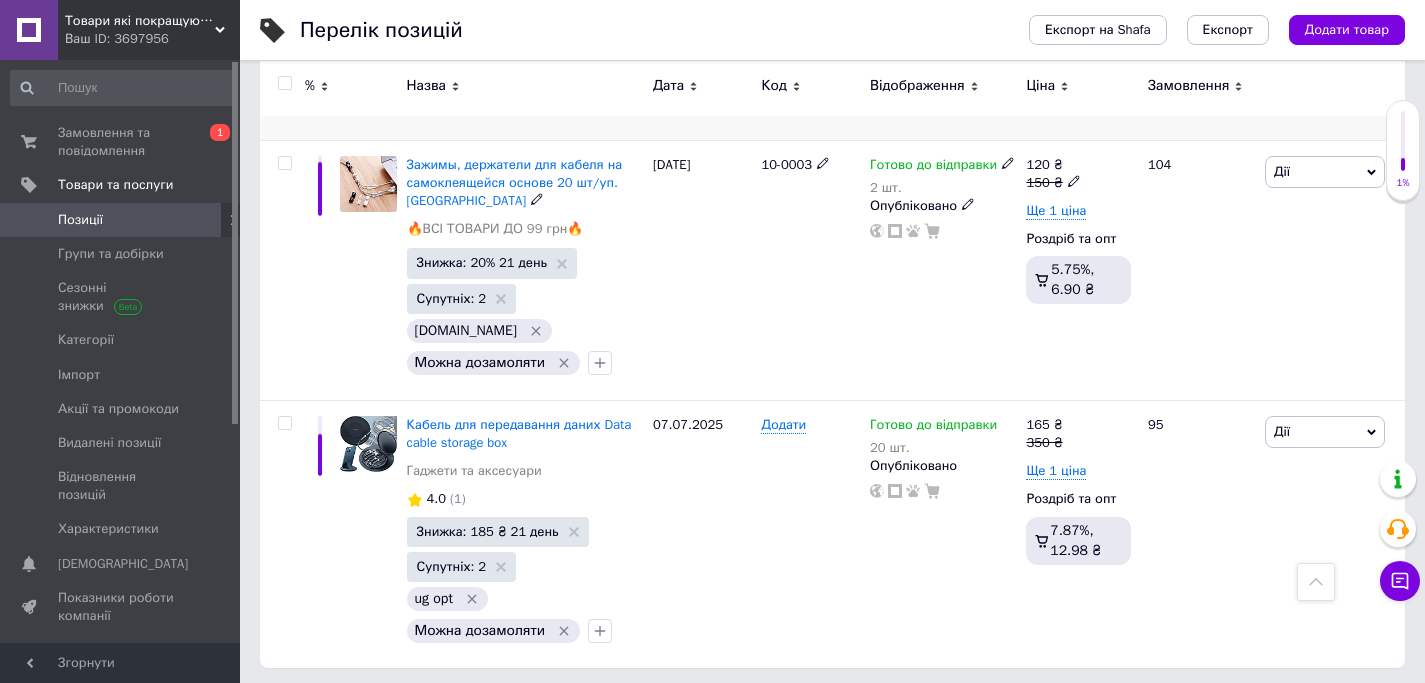 scroll, scrollTop: 757, scrollLeft: 0, axis: vertical 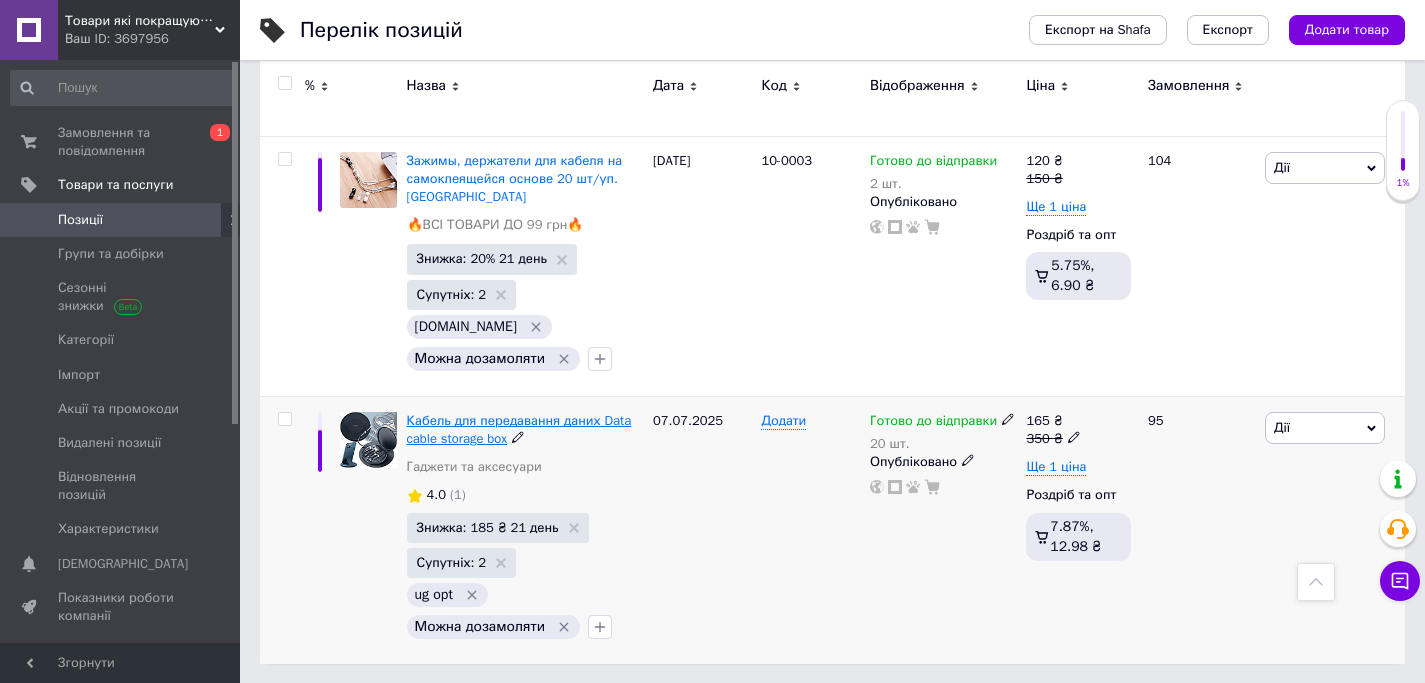 type on "кабелів" 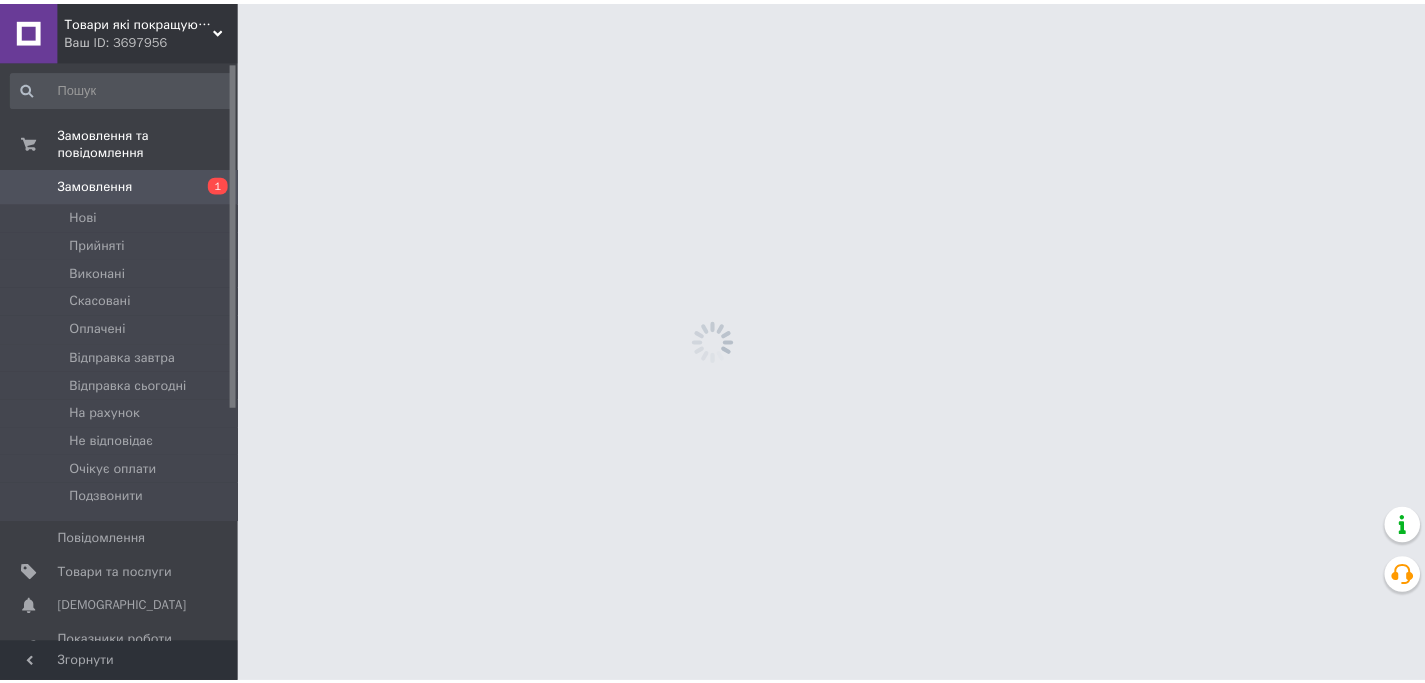 scroll, scrollTop: 0, scrollLeft: 0, axis: both 